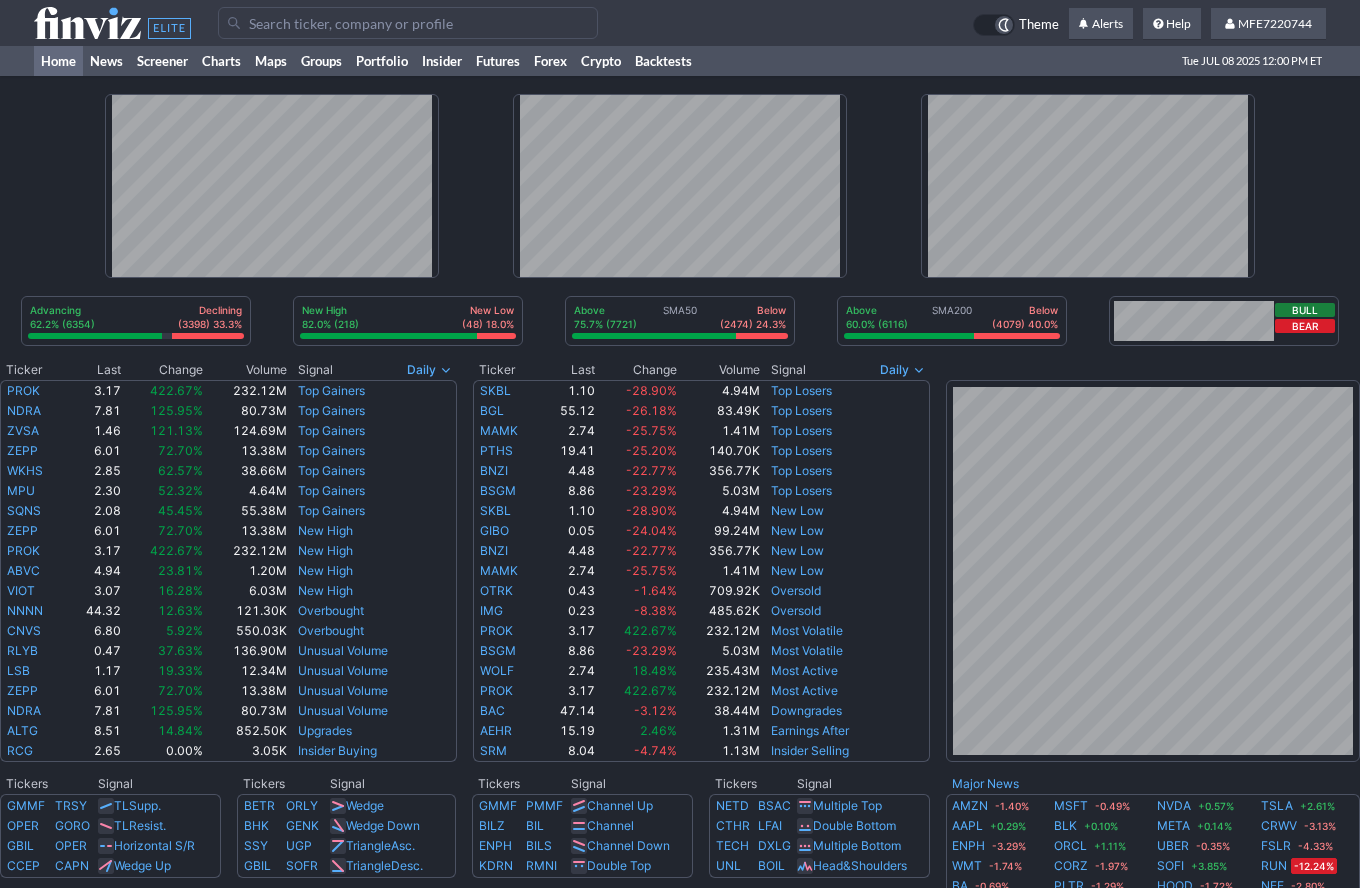scroll, scrollTop: 0, scrollLeft: 0, axis: both 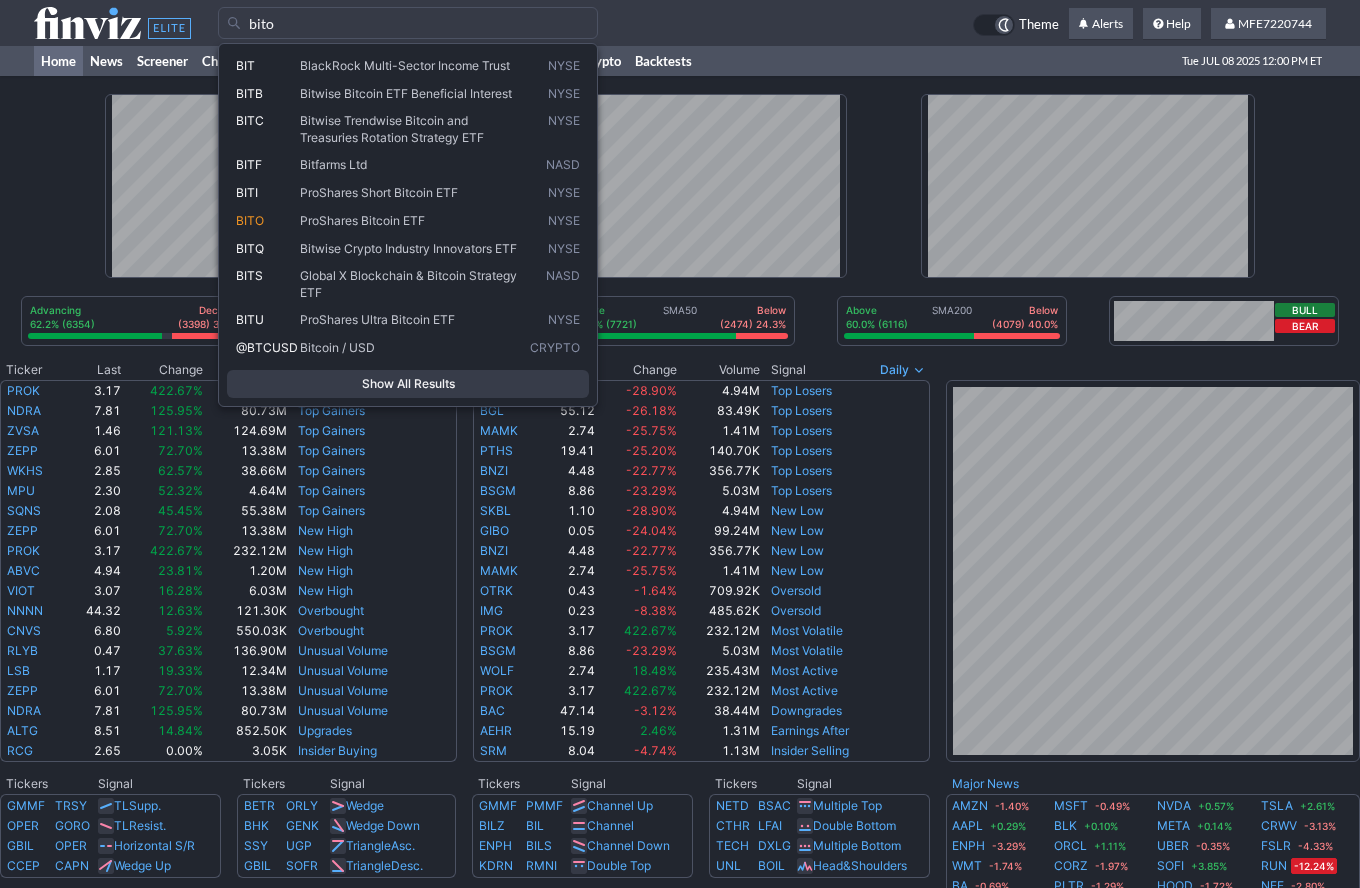 type on "bito" 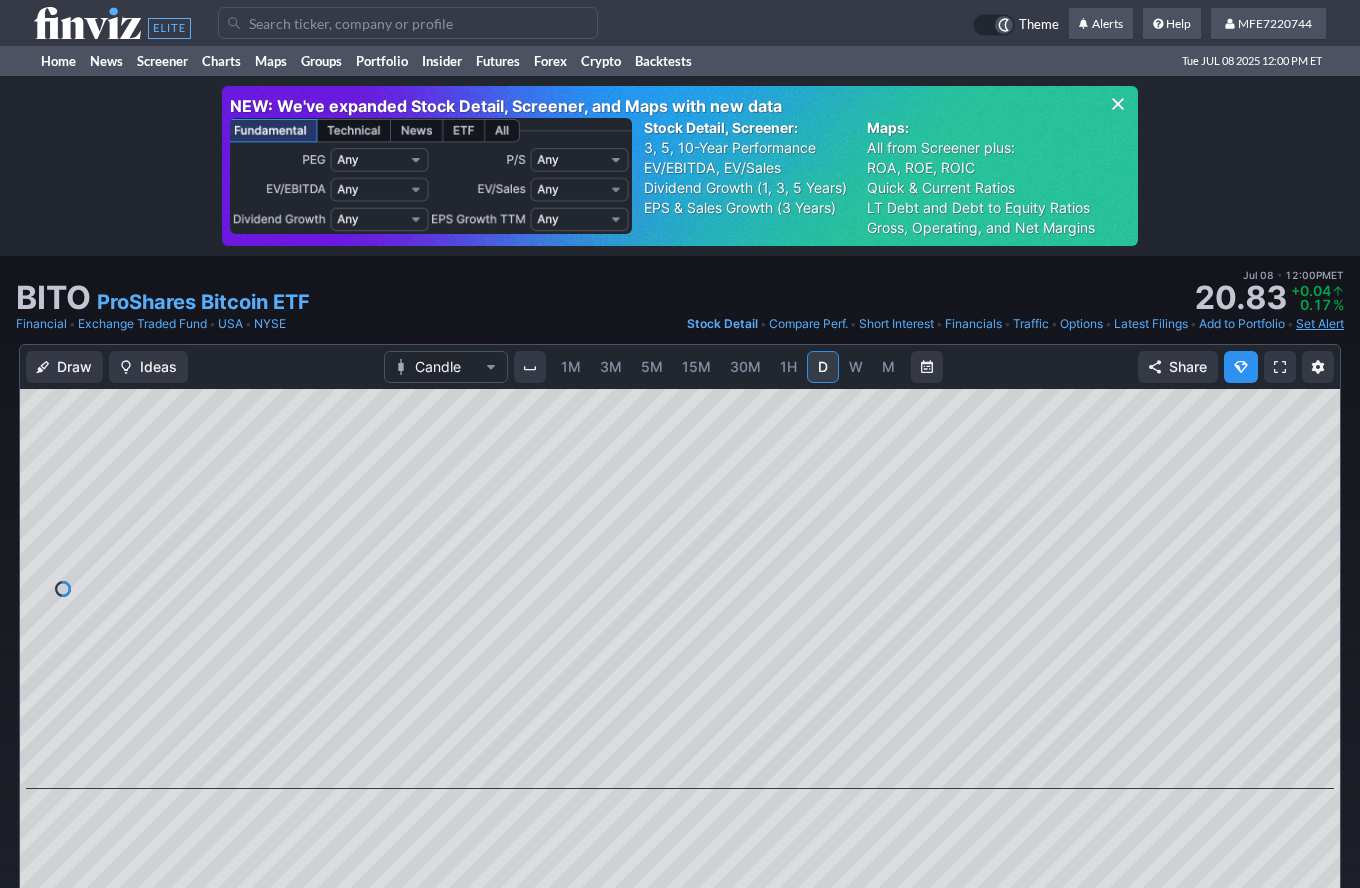 scroll, scrollTop: 0, scrollLeft: 0, axis: both 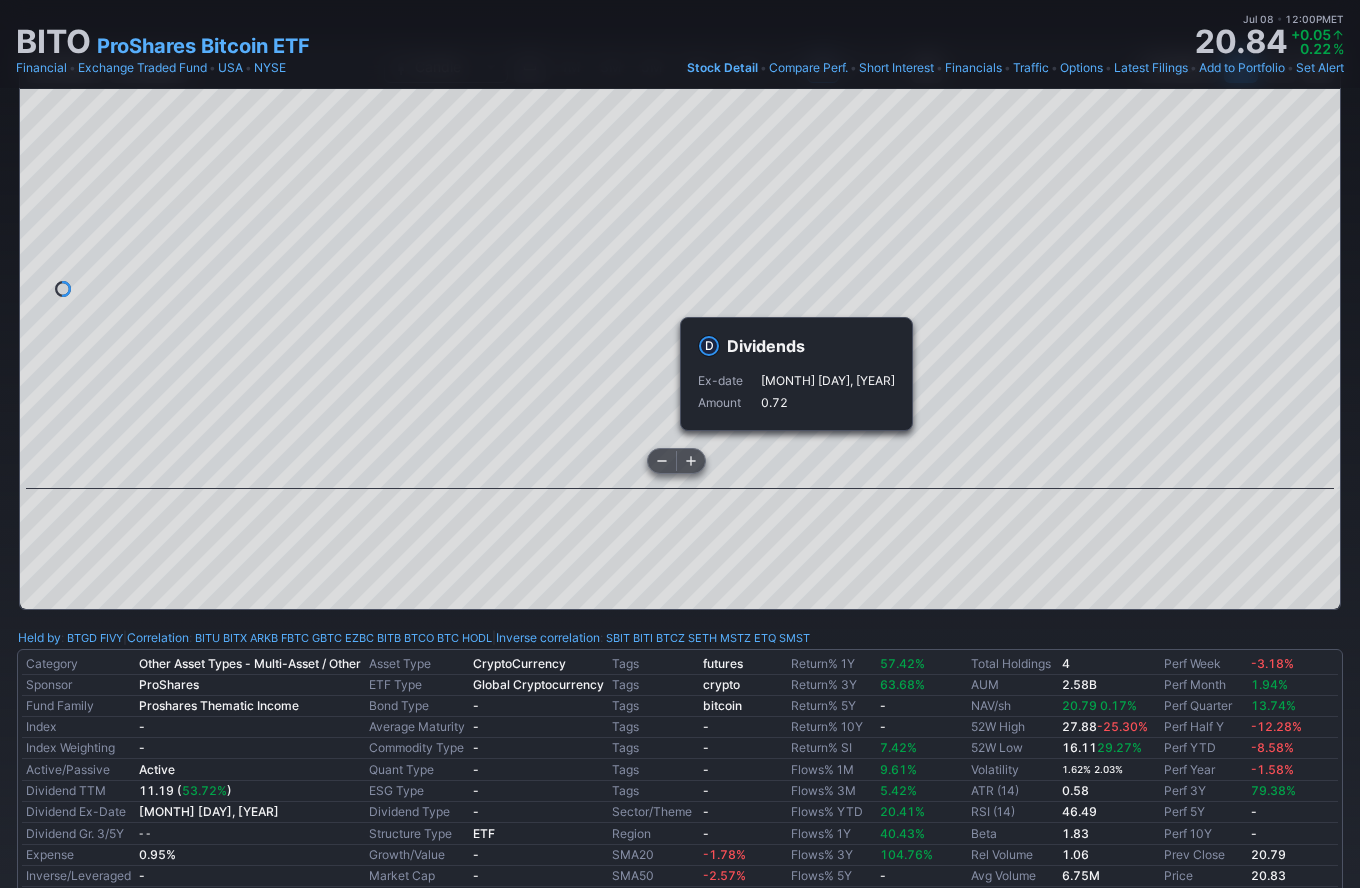 click at bounding box center (676, 461) 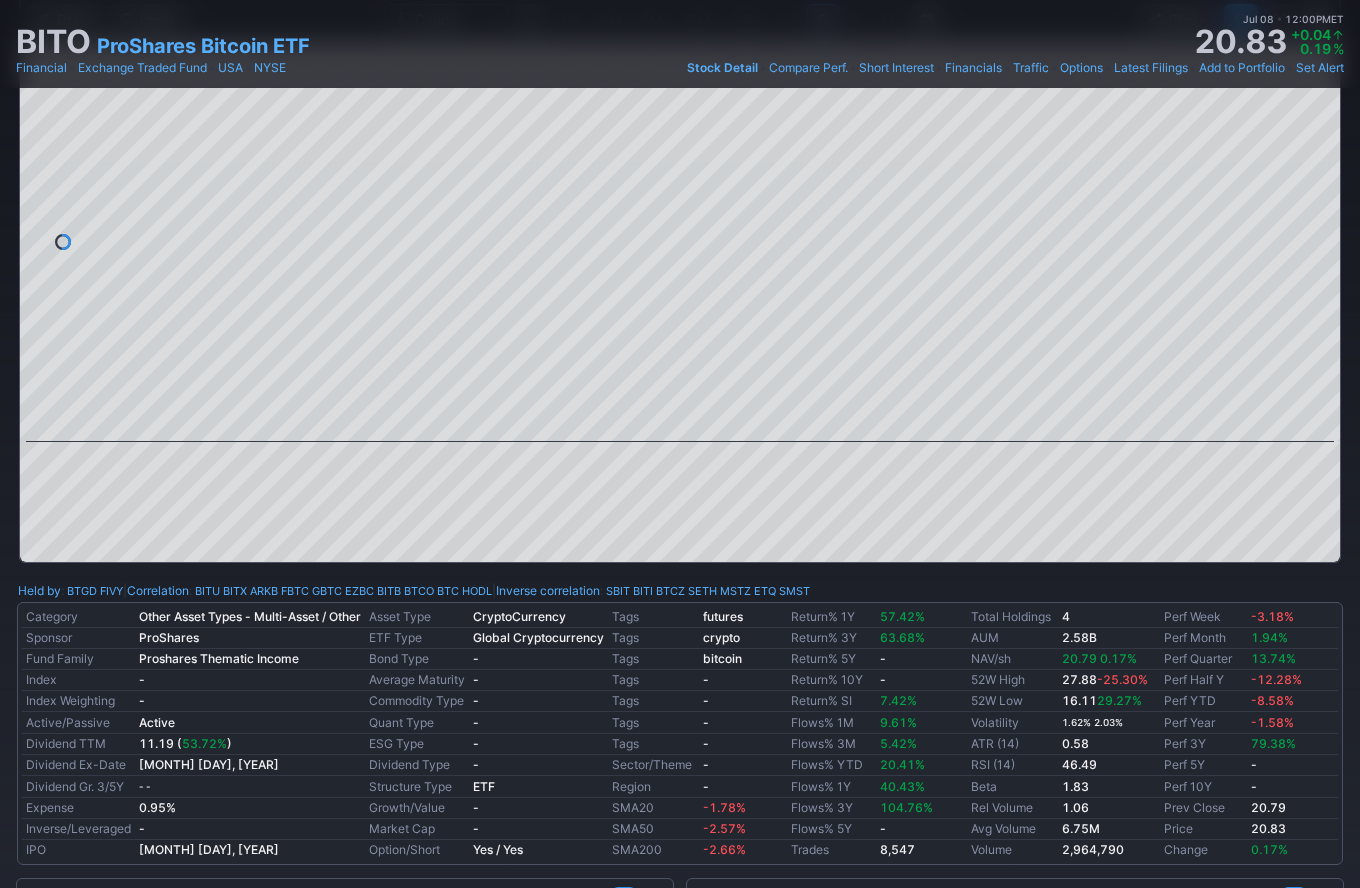 scroll, scrollTop: 0, scrollLeft: 0, axis: both 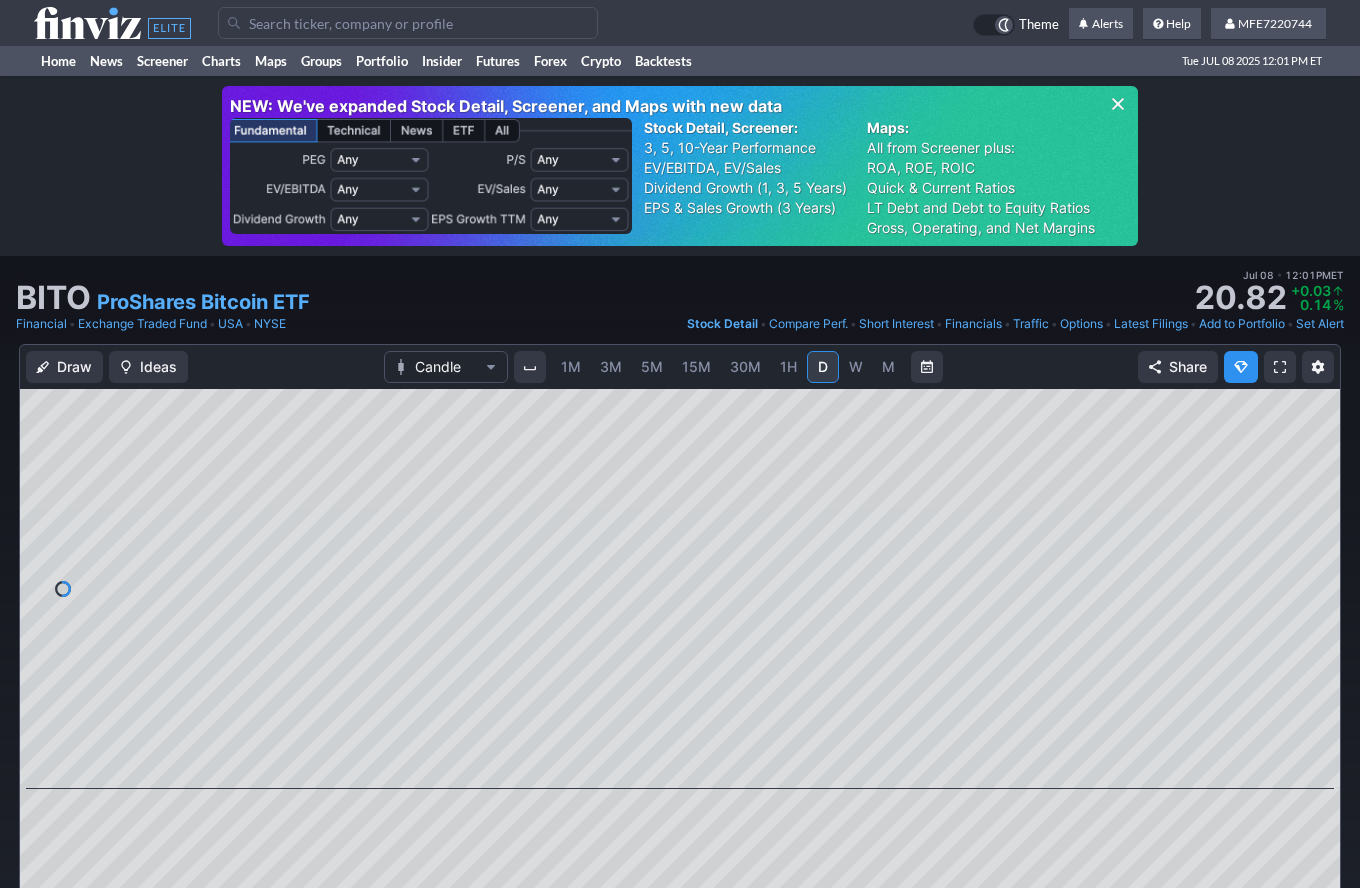 click at bounding box center (112, 23) 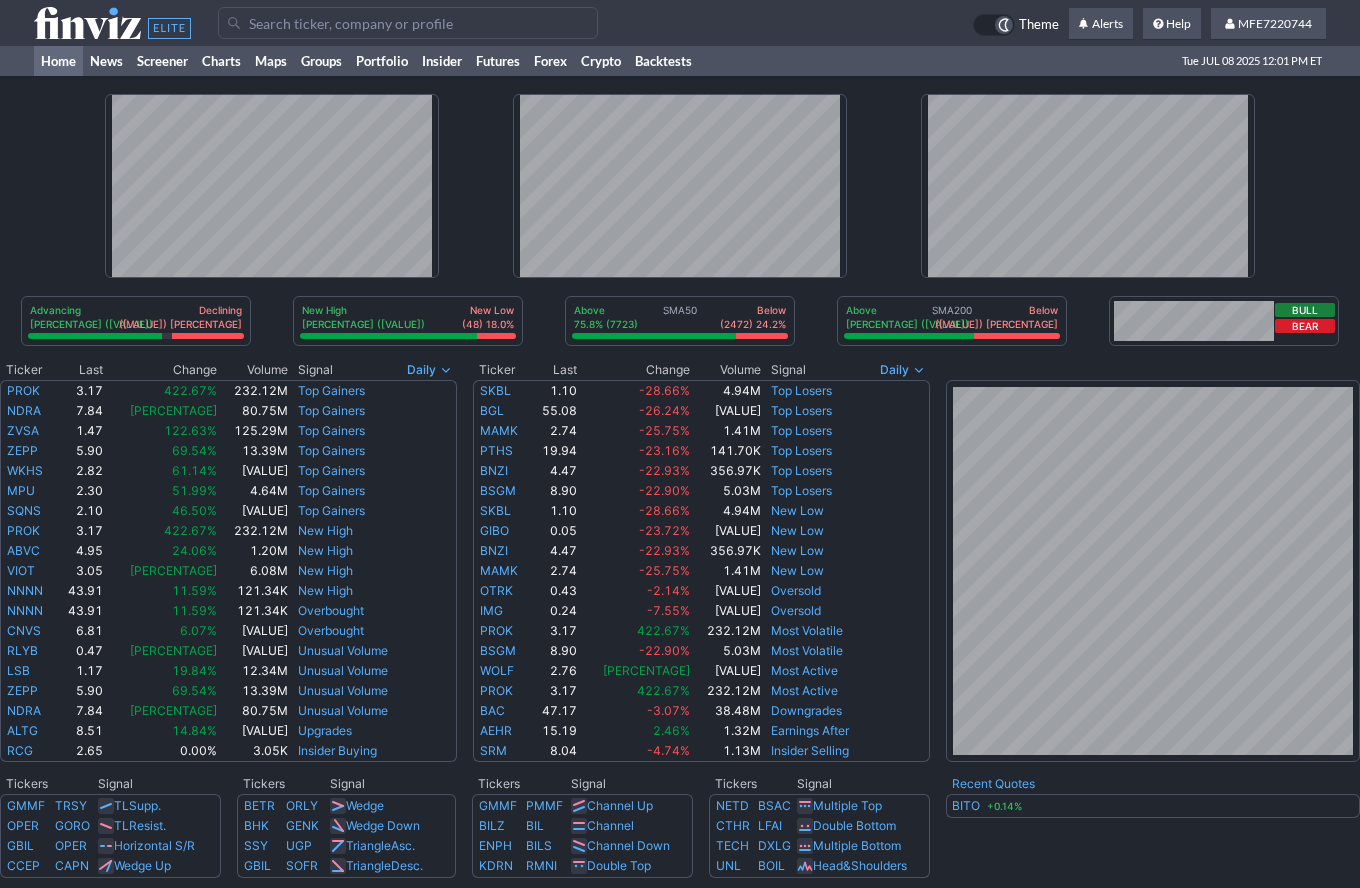 scroll, scrollTop: 0, scrollLeft: 0, axis: both 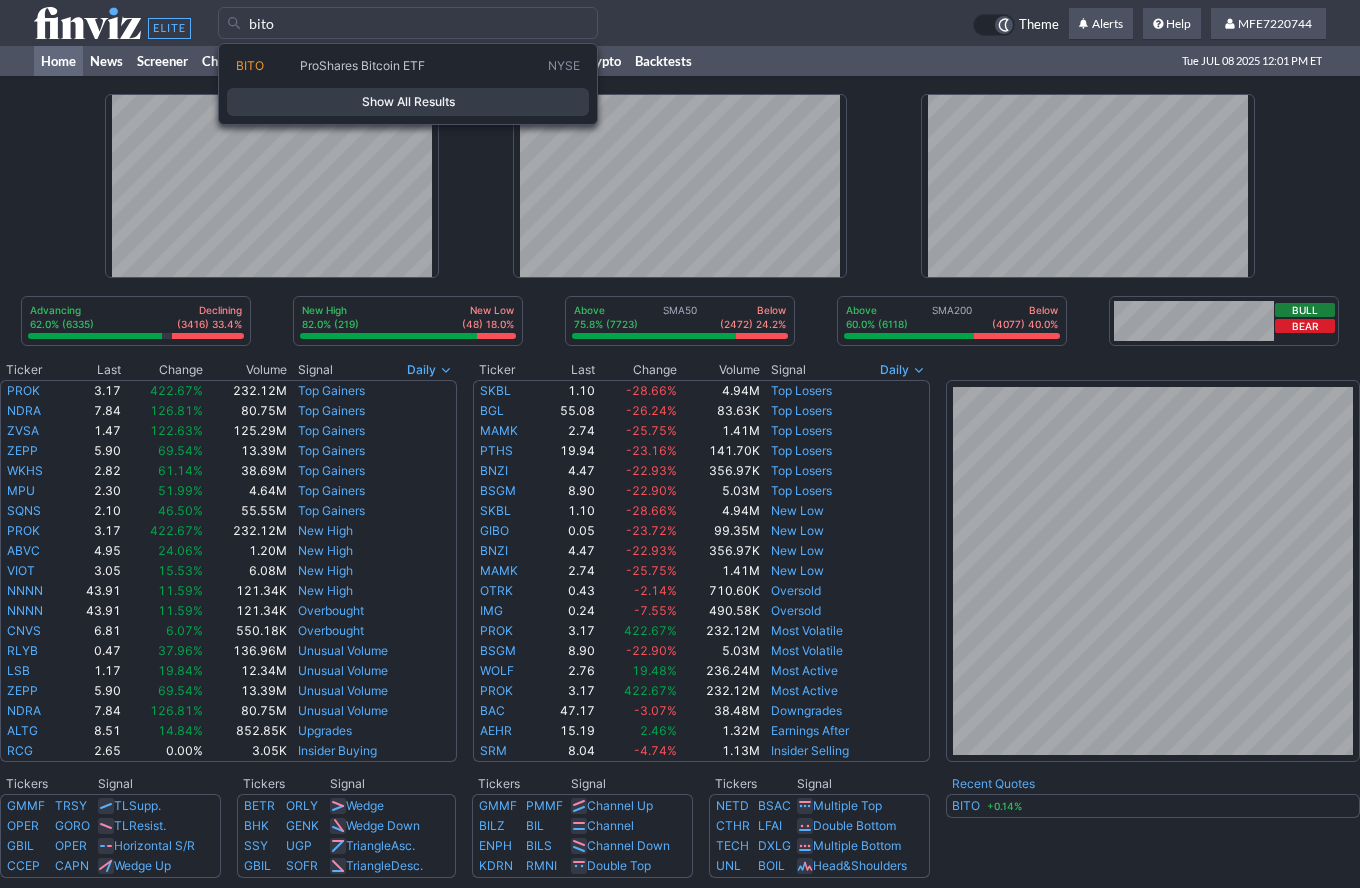 type on "bito" 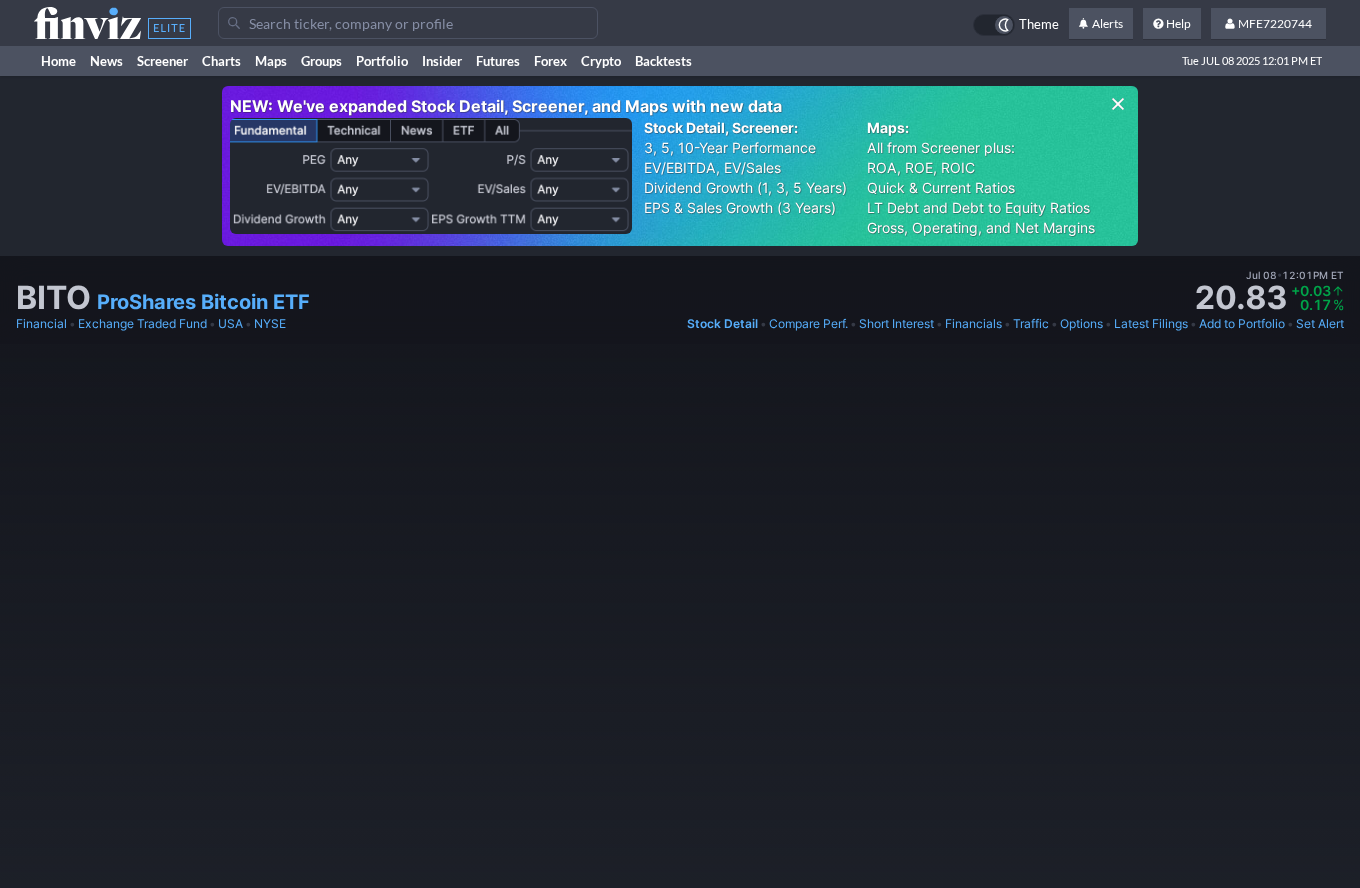 scroll, scrollTop: 0, scrollLeft: 0, axis: both 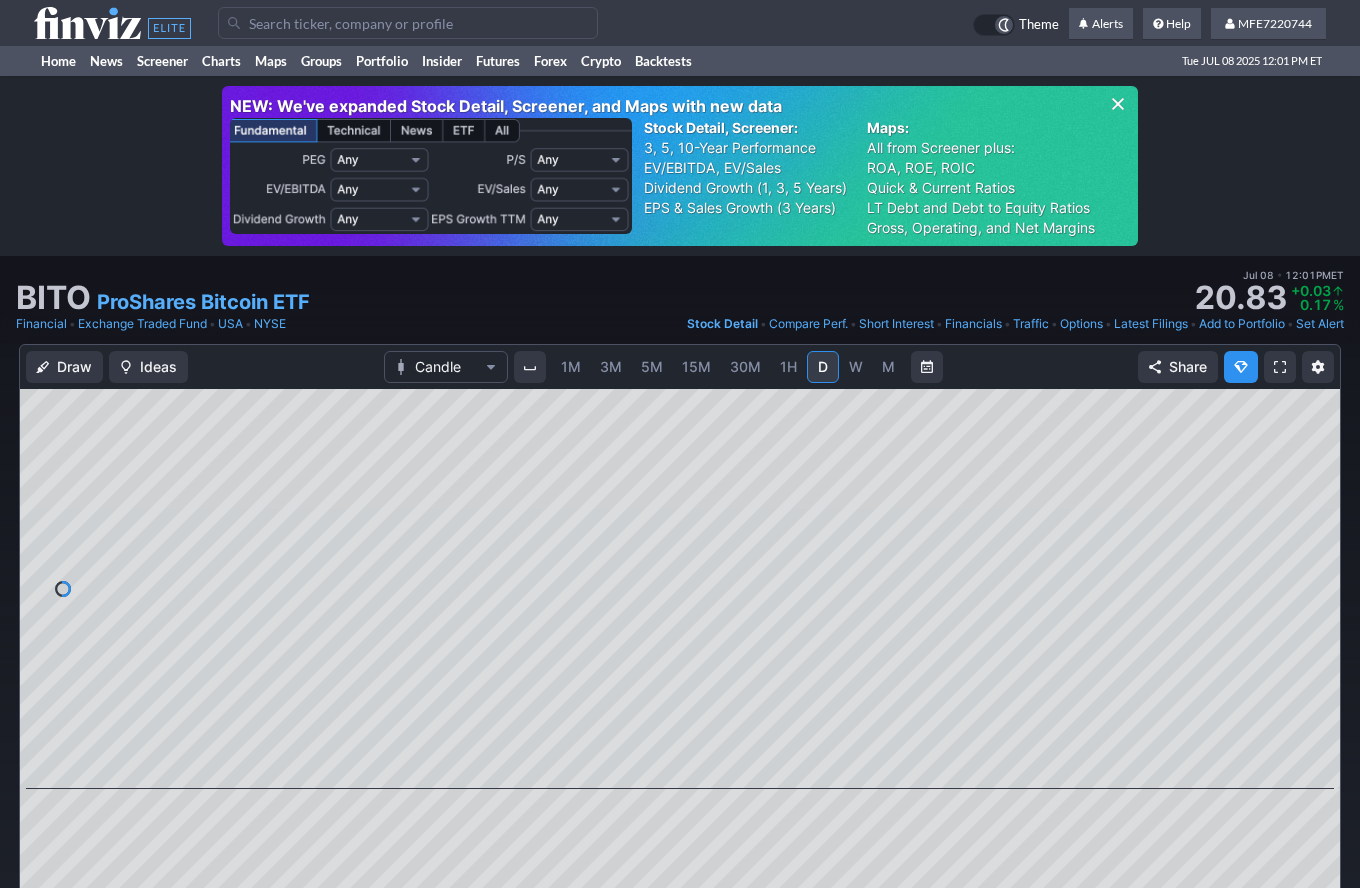 click on "5M" at bounding box center [652, 366] 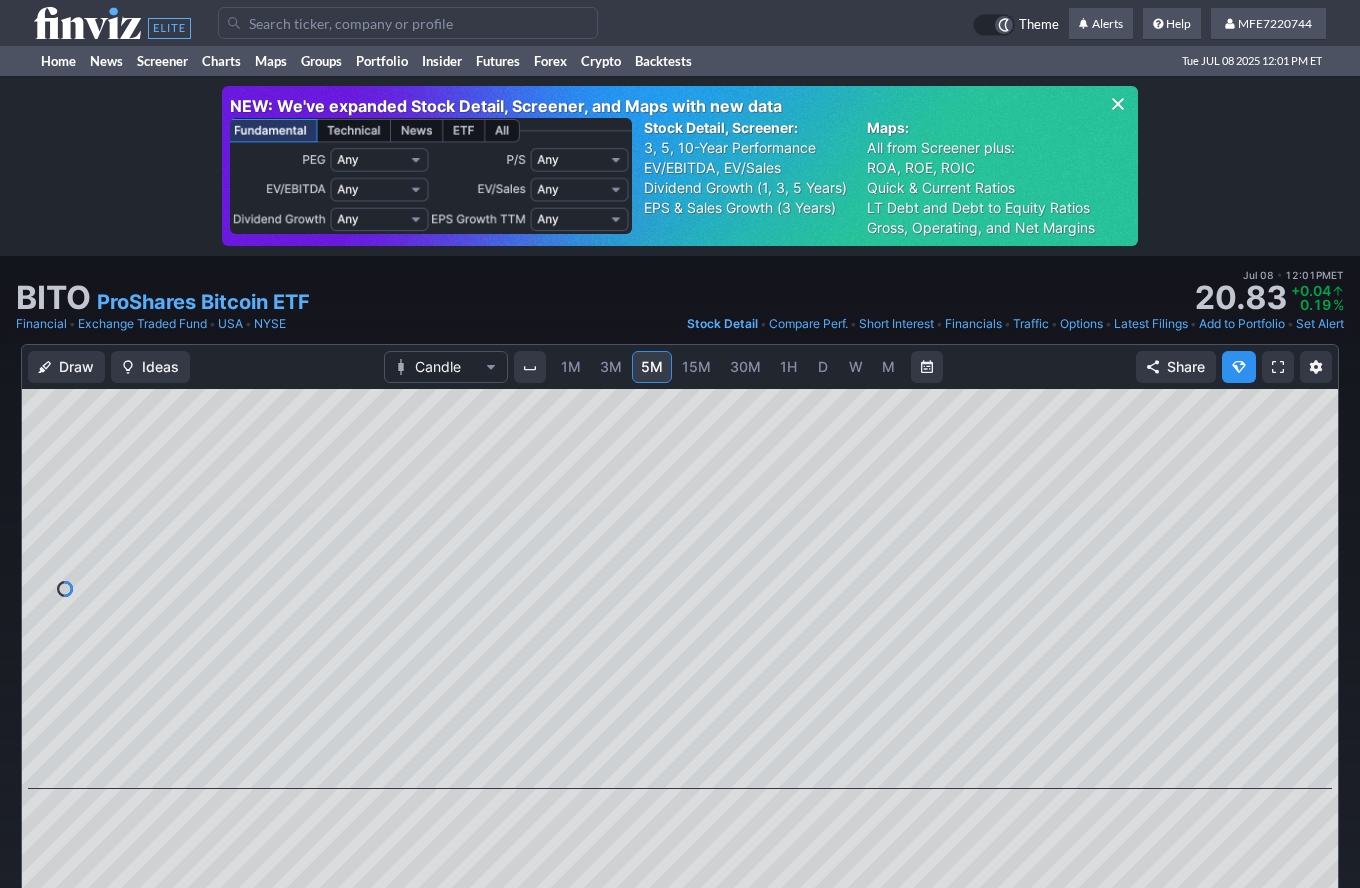 click on "1H" at bounding box center (788, 366) 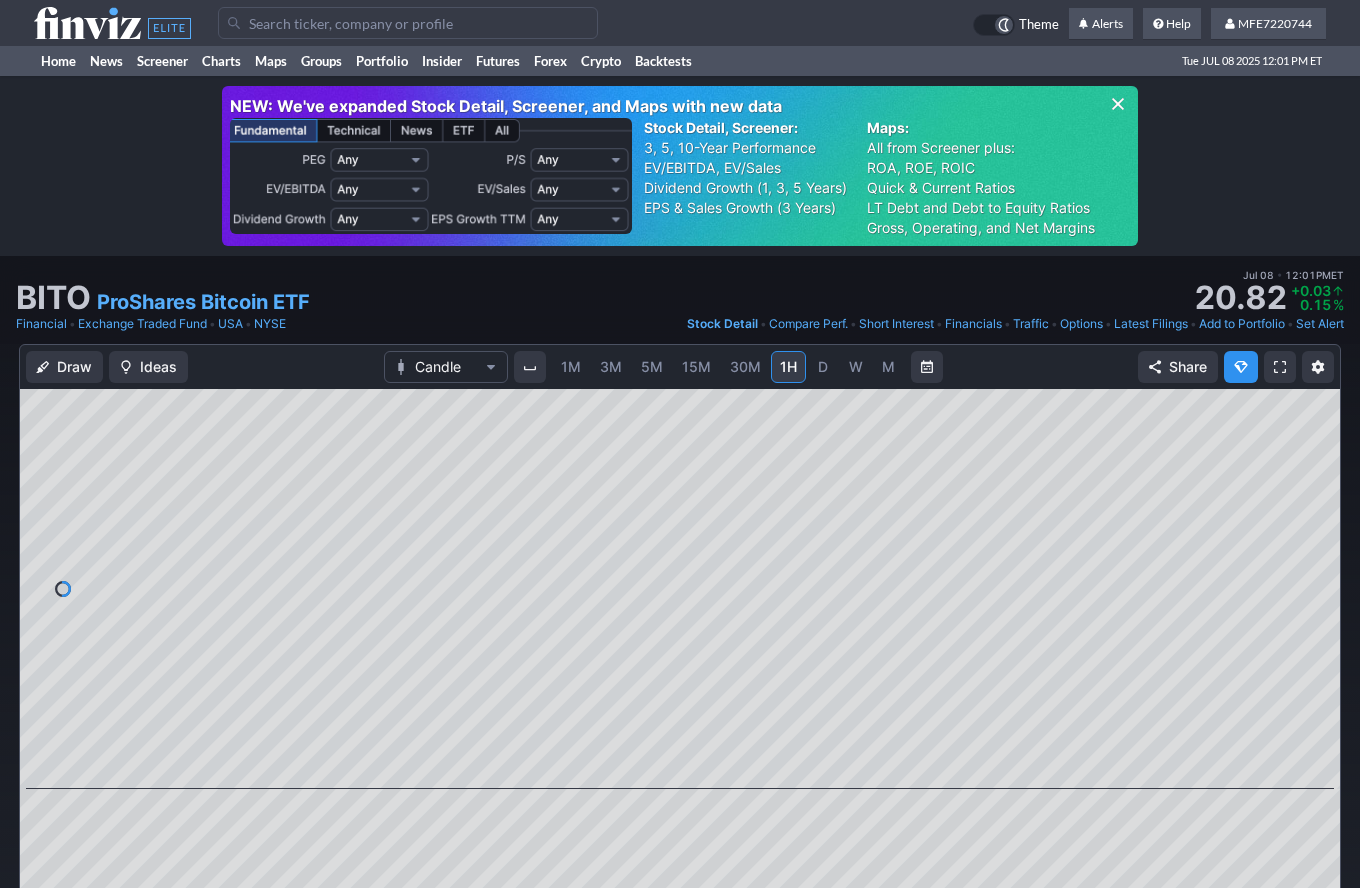 click at bounding box center [408, 23] 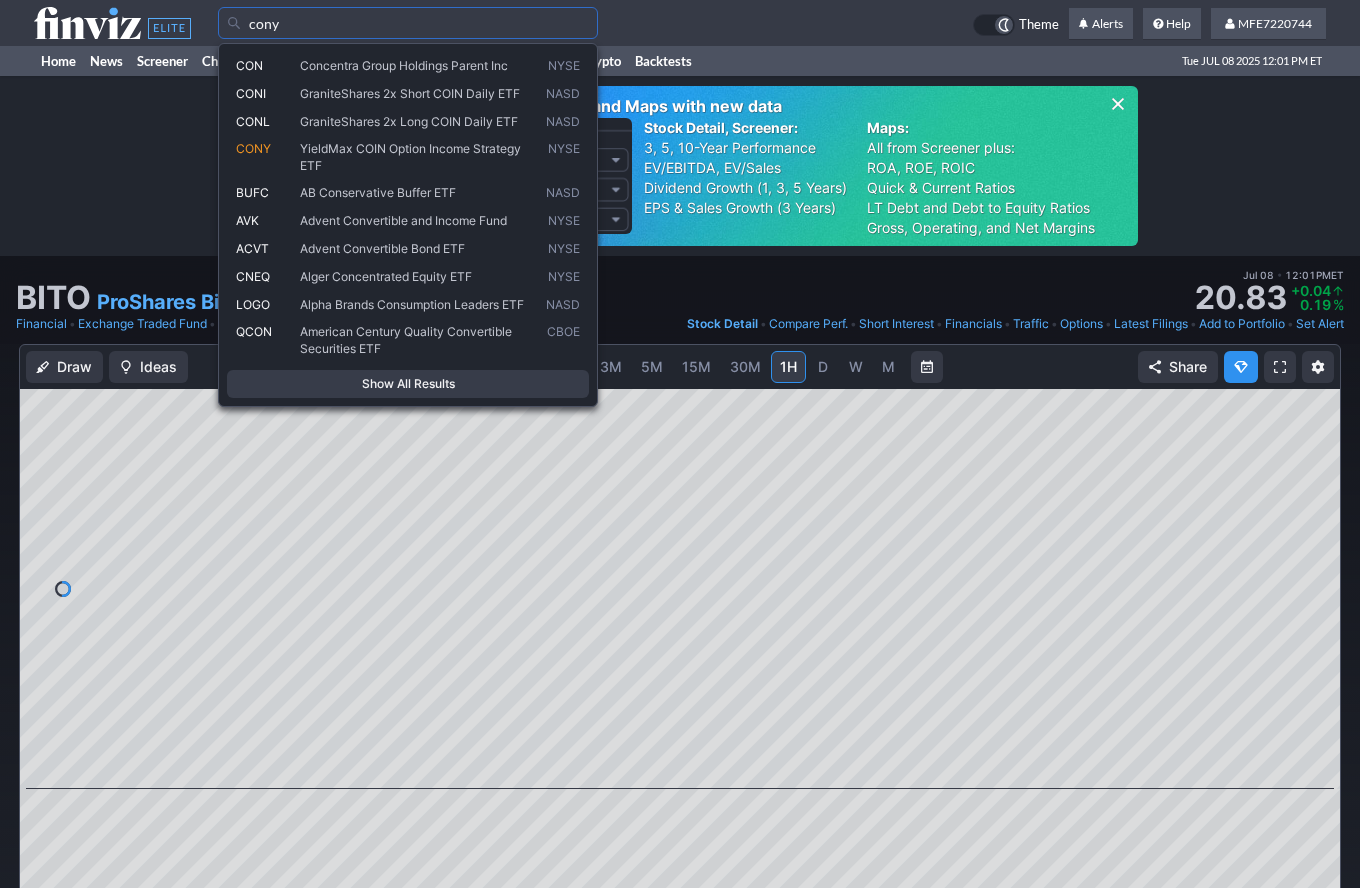 type on "cony" 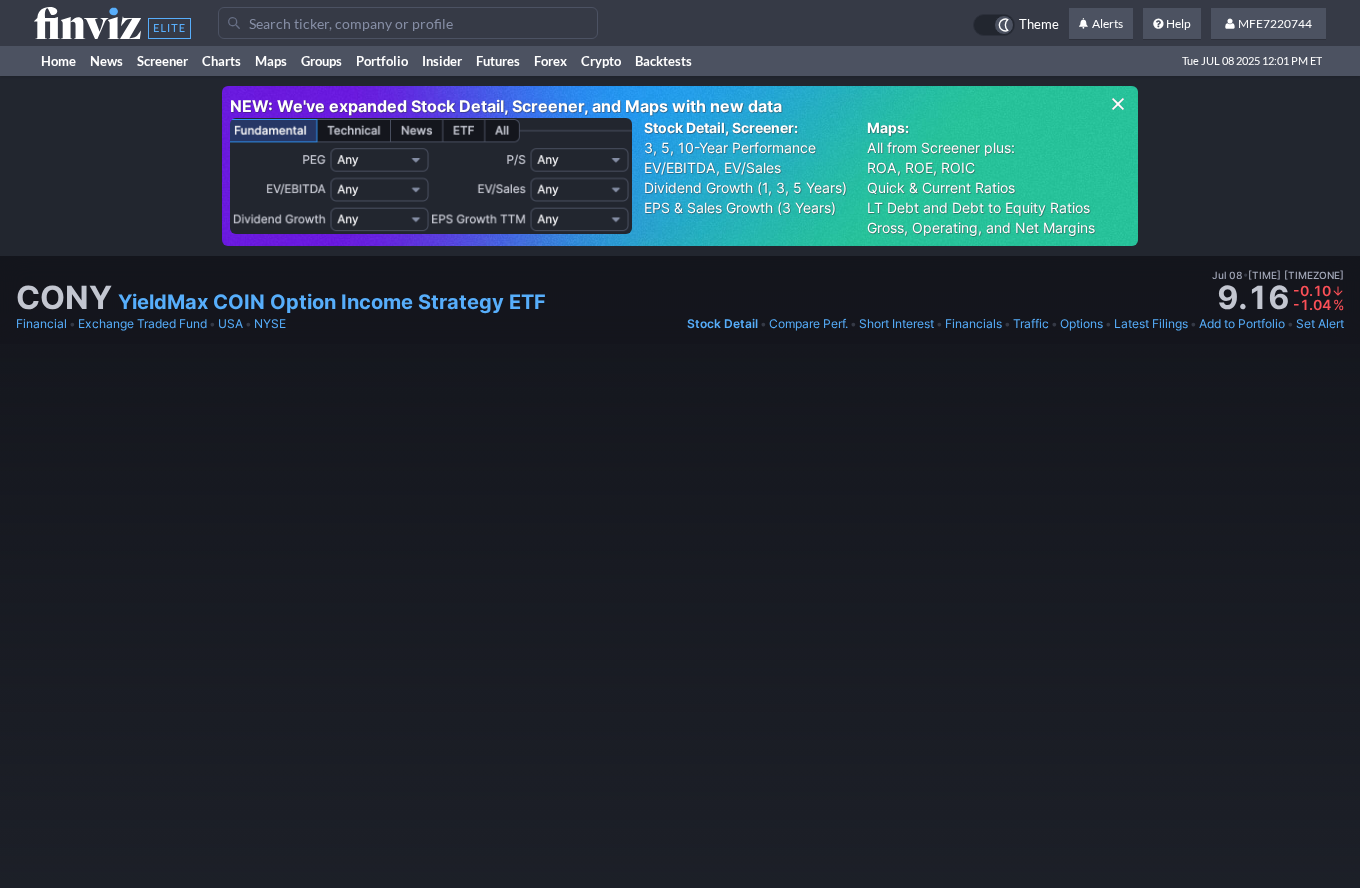 scroll, scrollTop: 0, scrollLeft: 0, axis: both 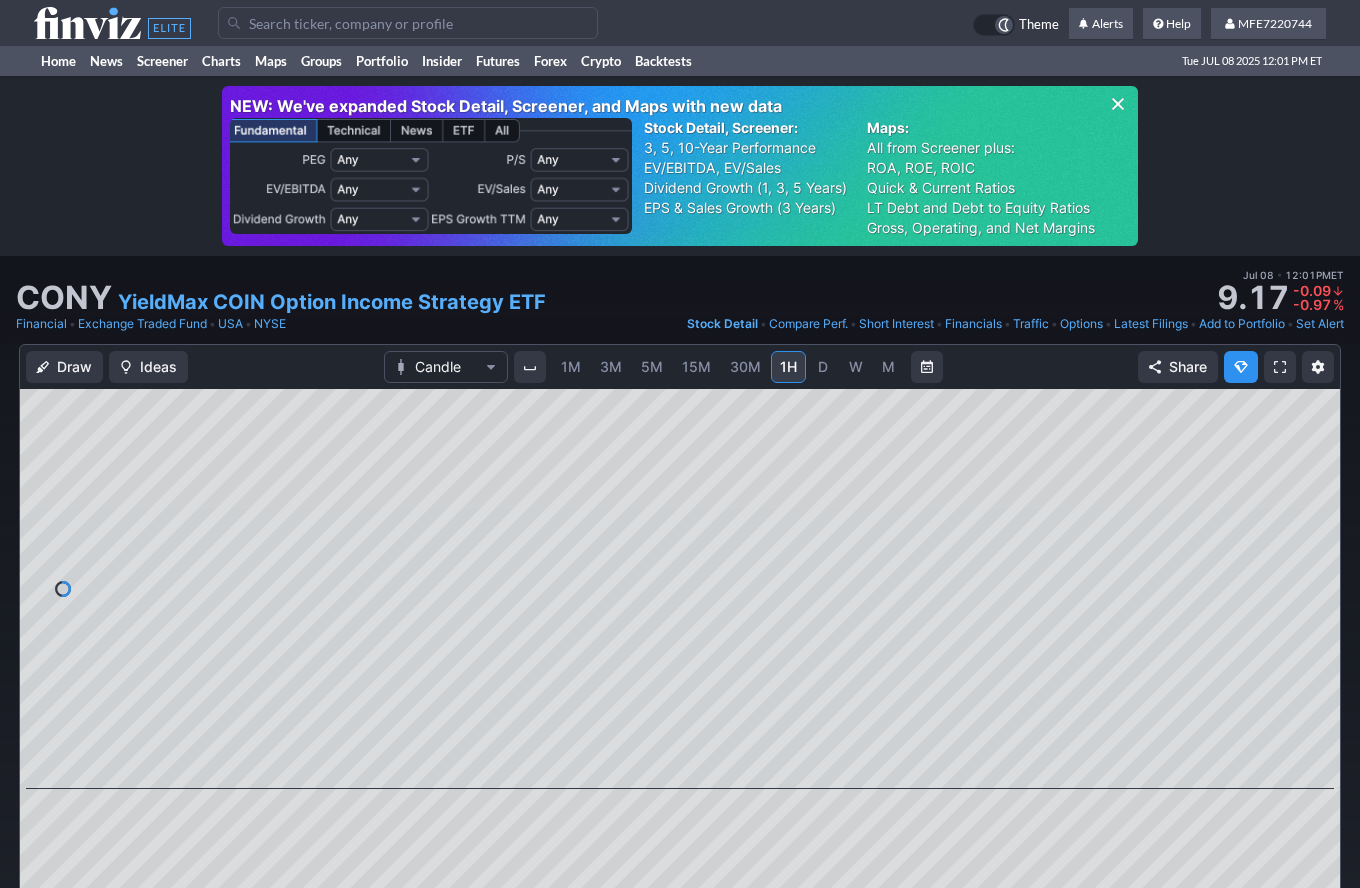 click on "5M" at bounding box center (652, 366) 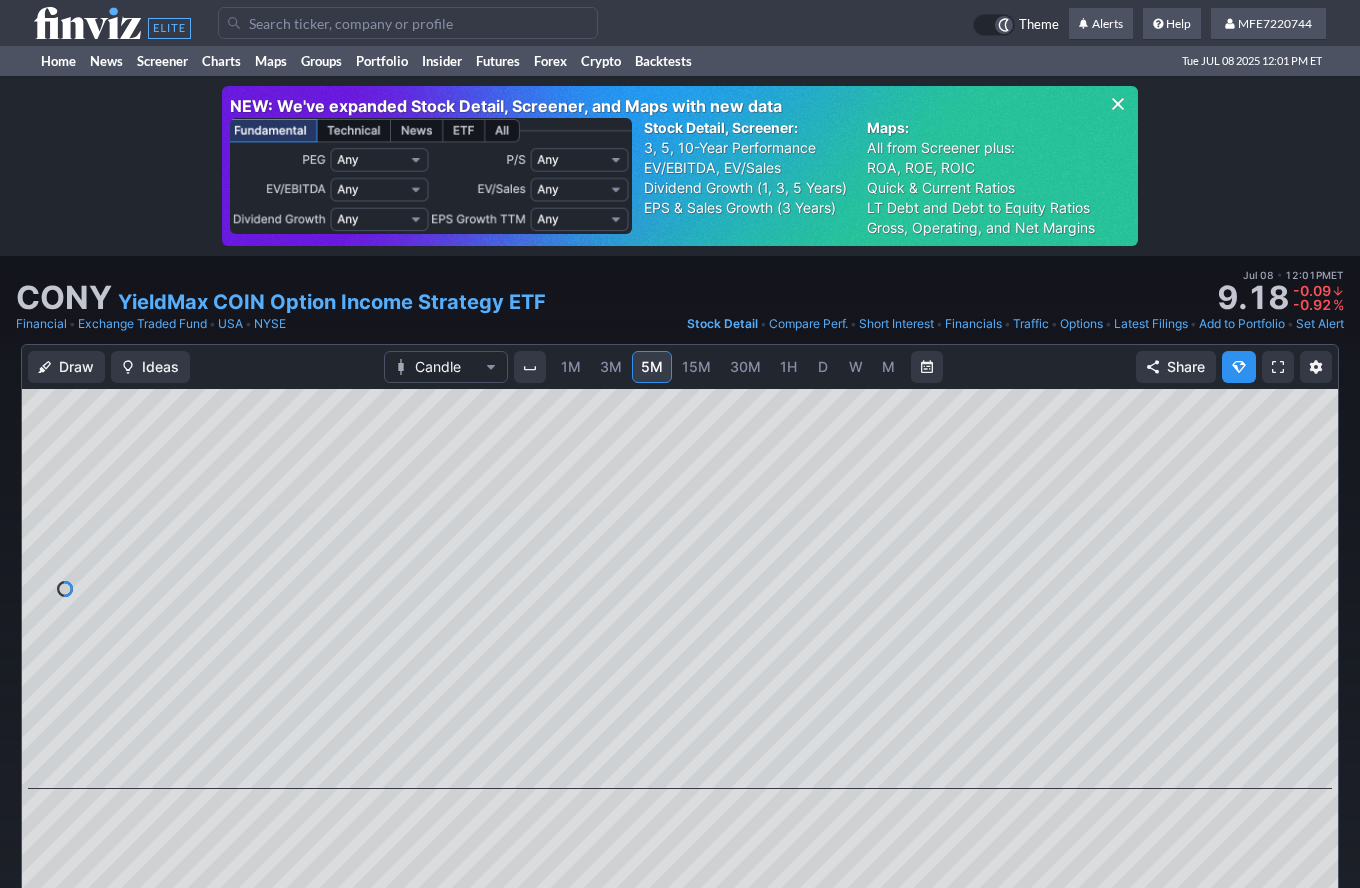 click on "1H" at bounding box center (788, 366) 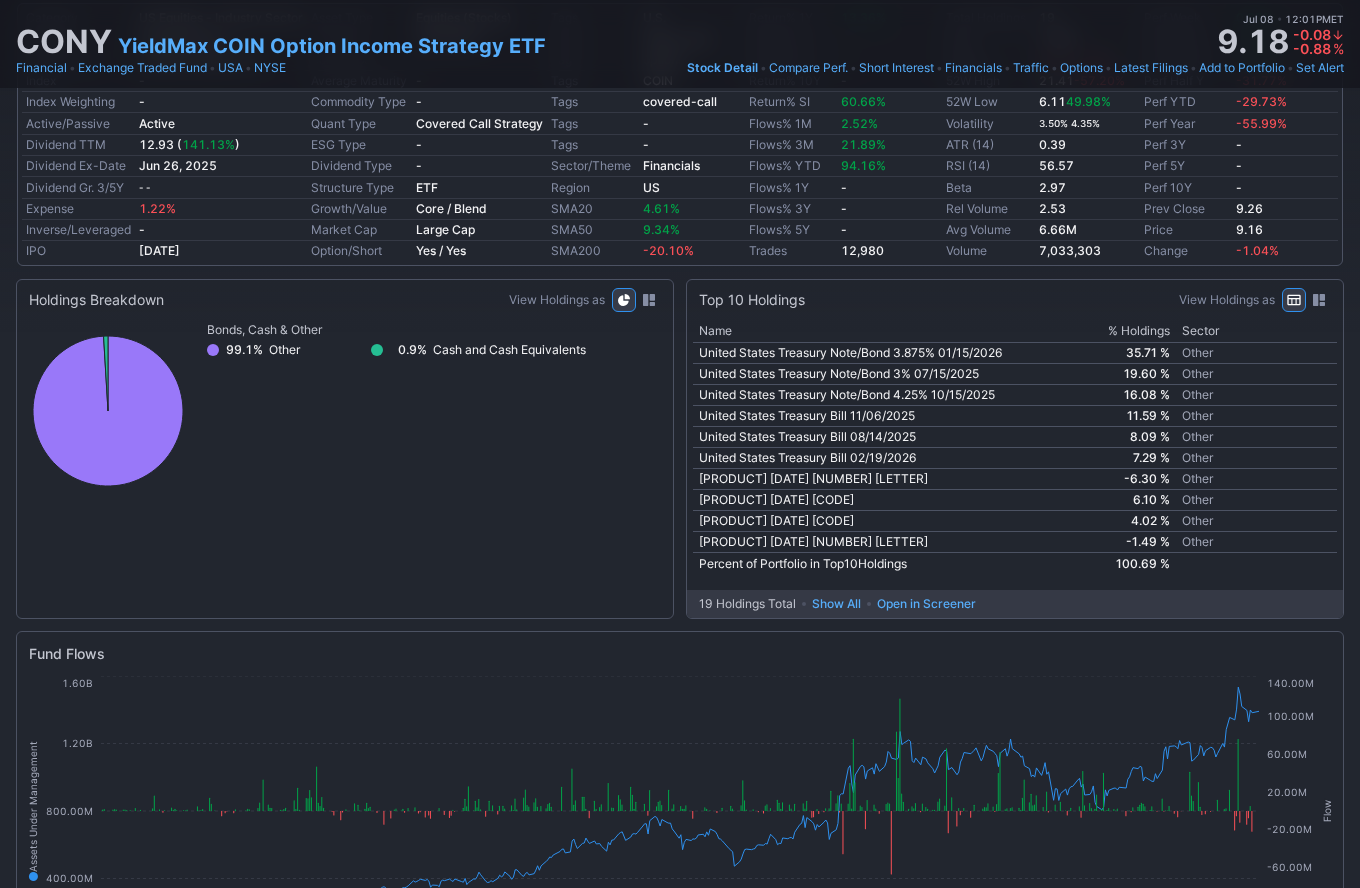 scroll, scrollTop: 400, scrollLeft: 0, axis: vertical 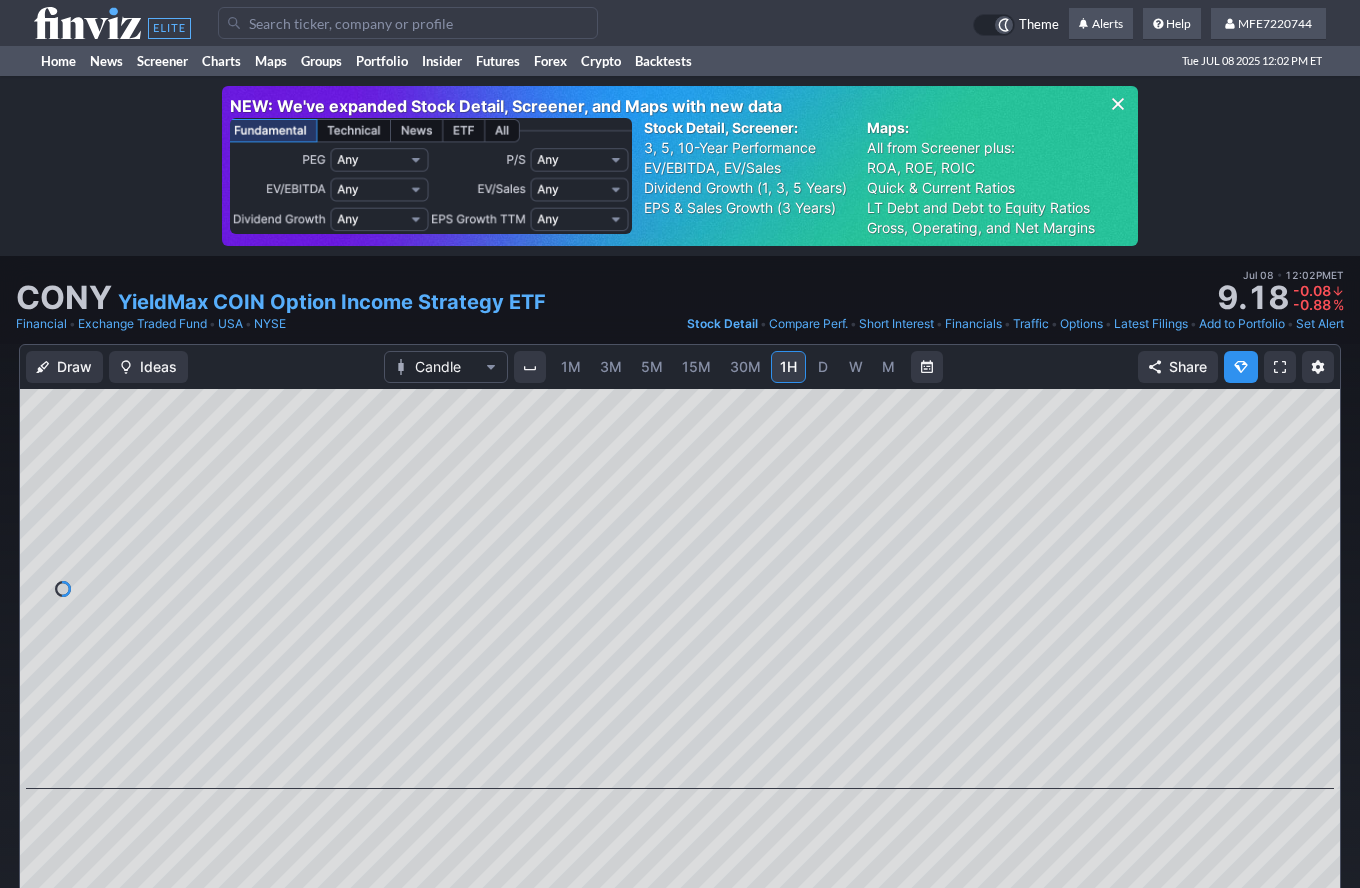 click on "5M" at bounding box center [652, 367] 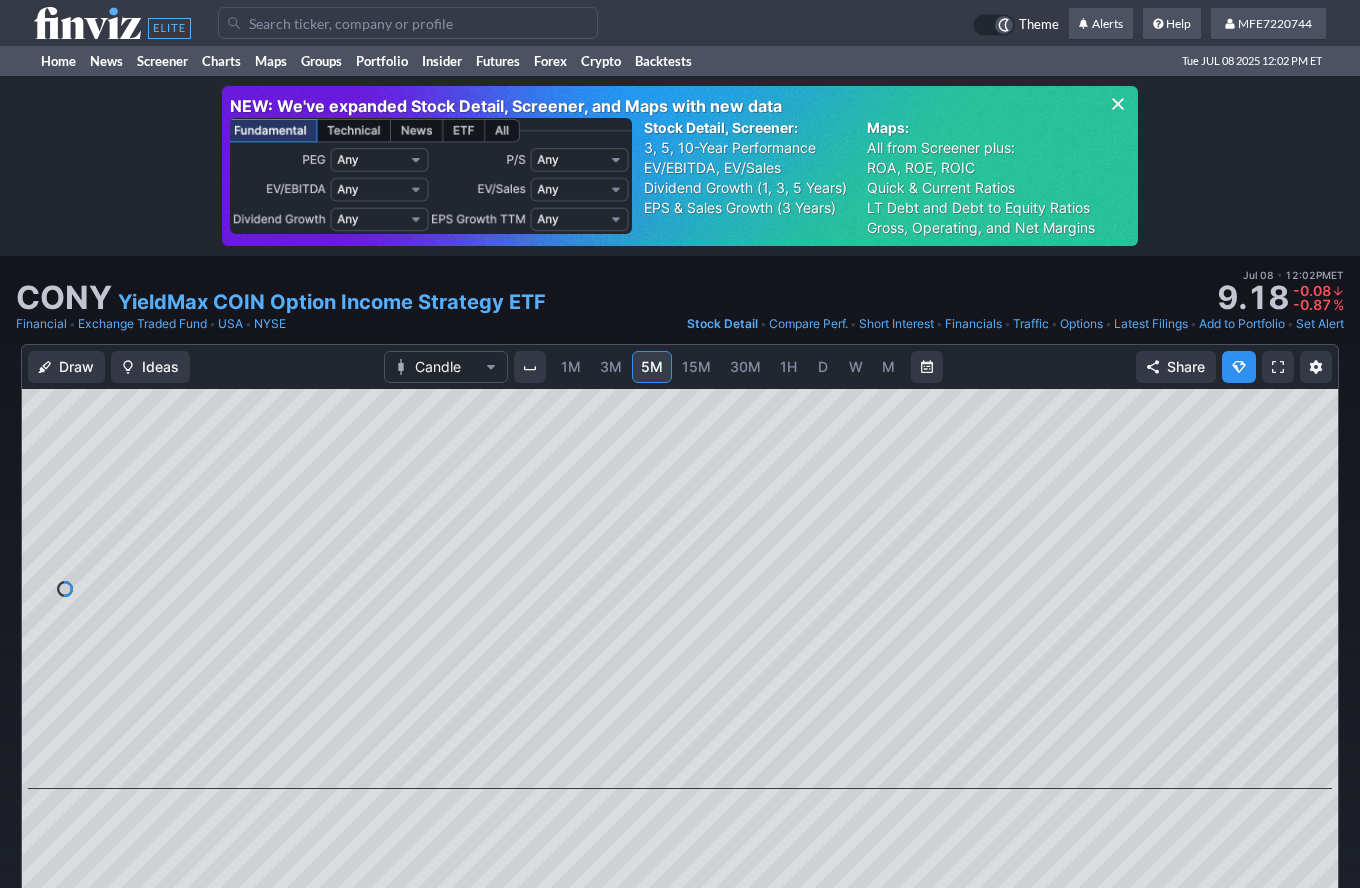 click on "D" at bounding box center [823, 366] 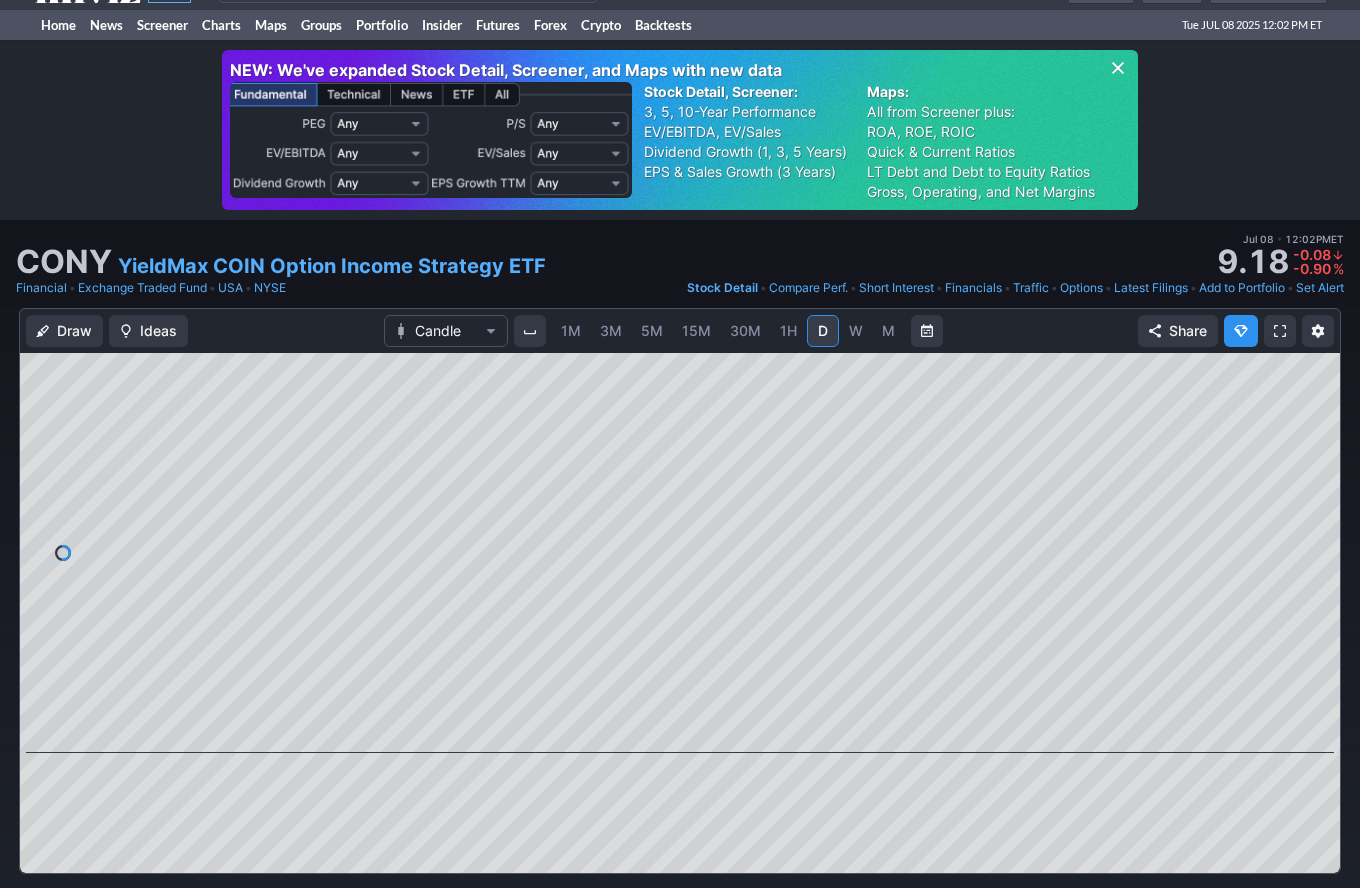 scroll, scrollTop: 0, scrollLeft: 0, axis: both 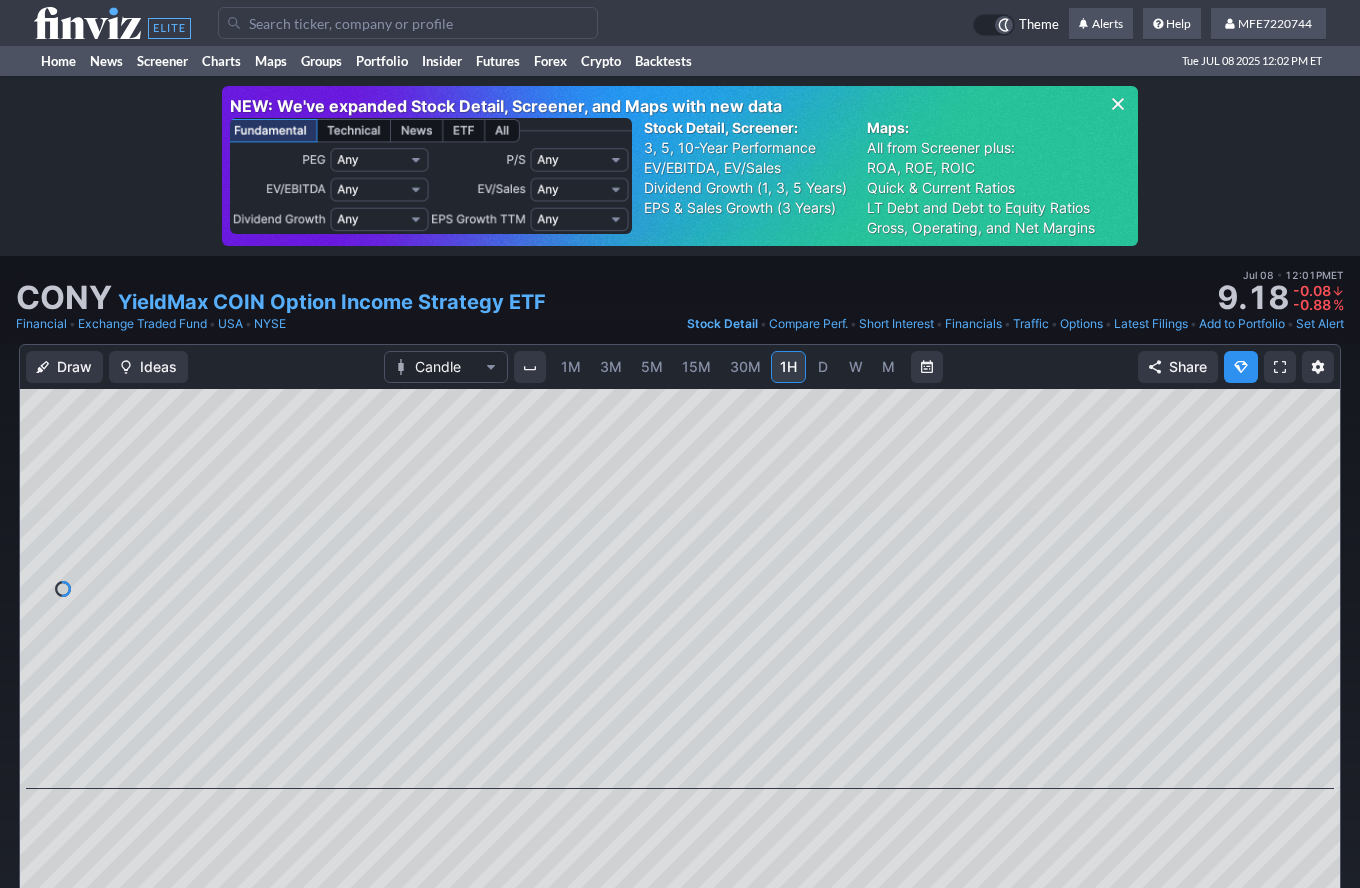 click at bounding box center [408, 23] 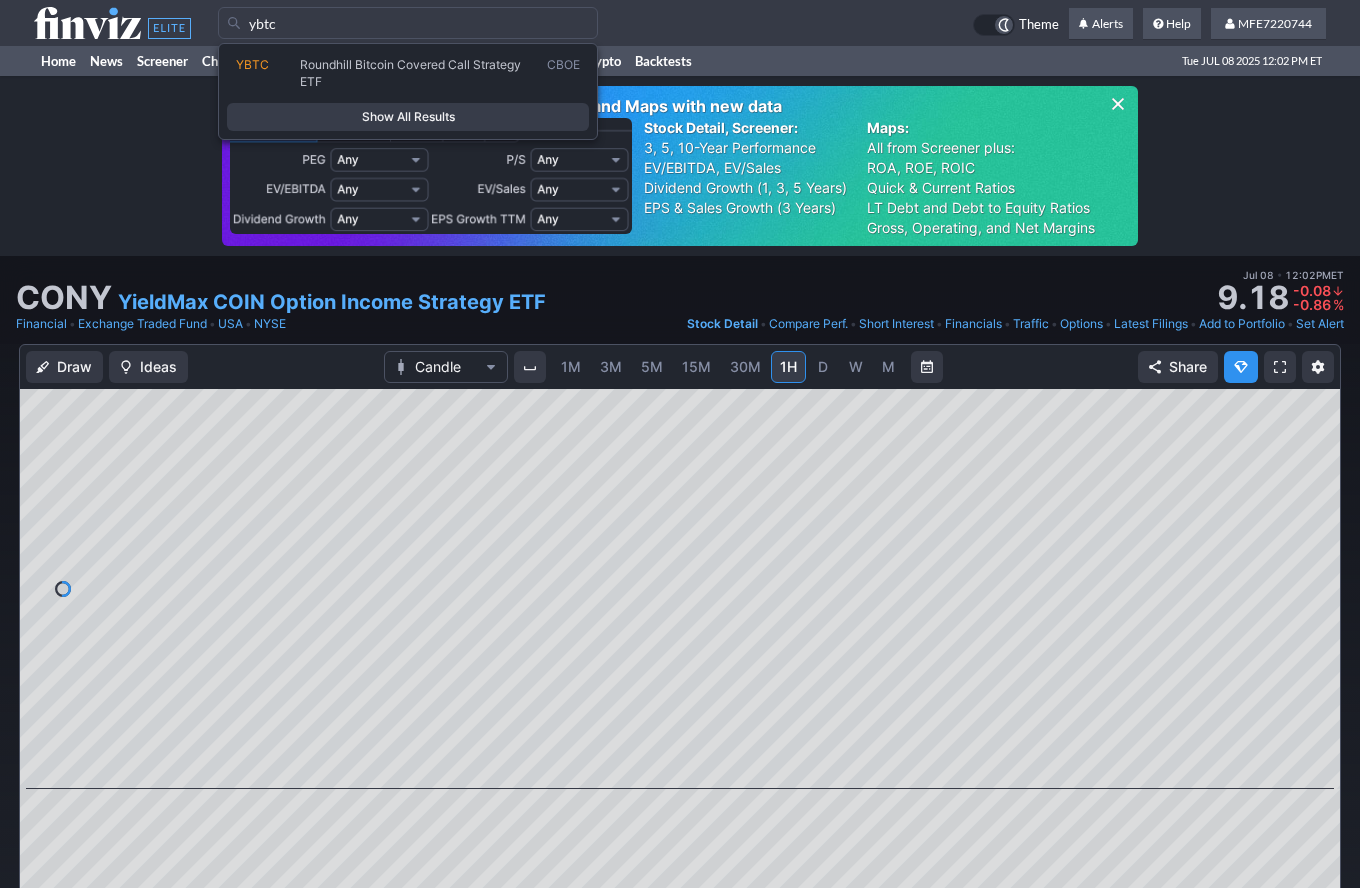type on "ybtc" 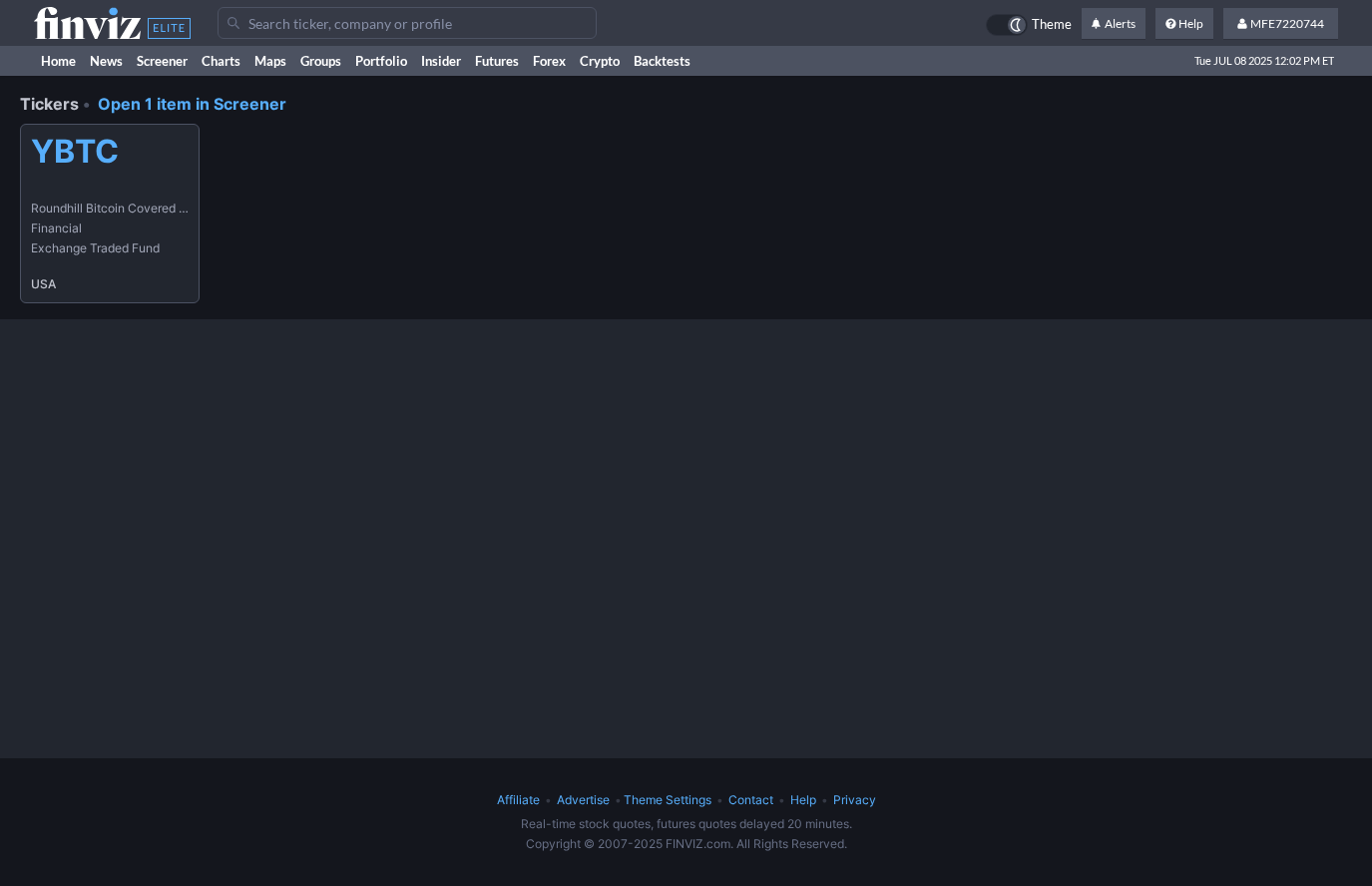 scroll, scrollTop: 0, scrollLeft: 0, axis: both 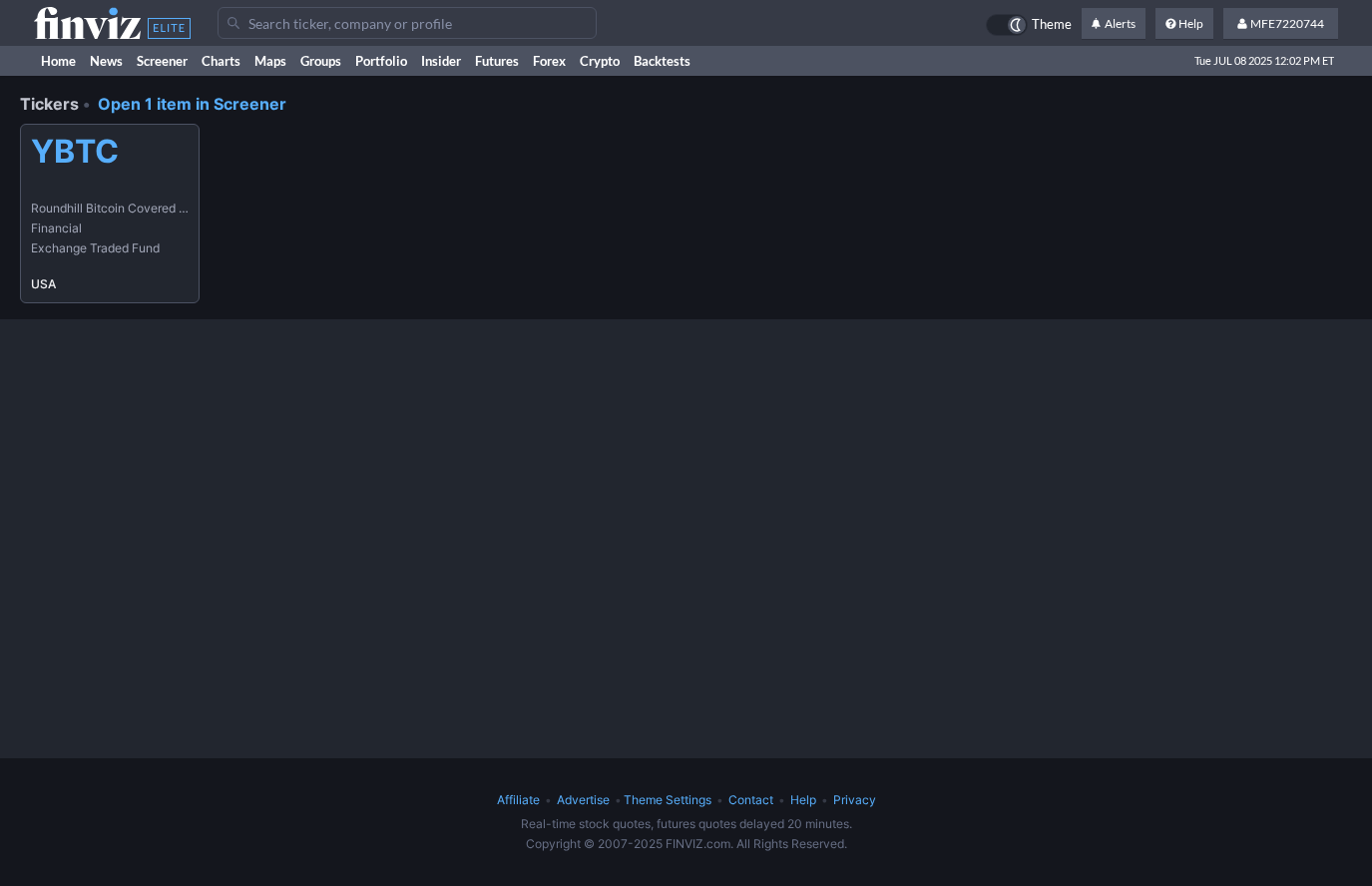 click on "YBTC
Roundhill Bitcoin Covered Call Strategy ETF
Financial
Exchange Traded Fund
[COUNTRY]" at bounding box center (110, 214) 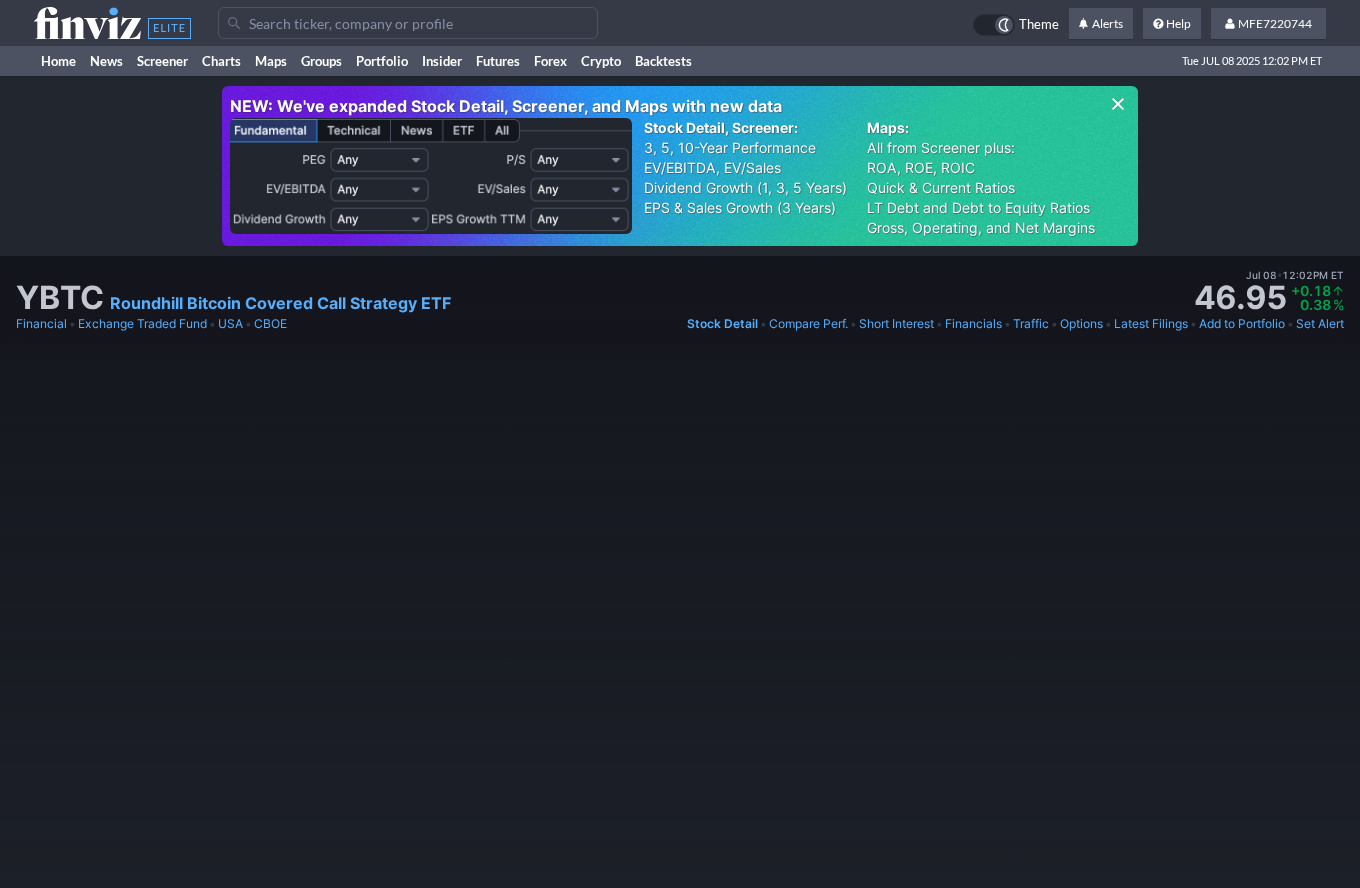 scroll, scrollTop: 0, scrollLeft: 0, axis: both 